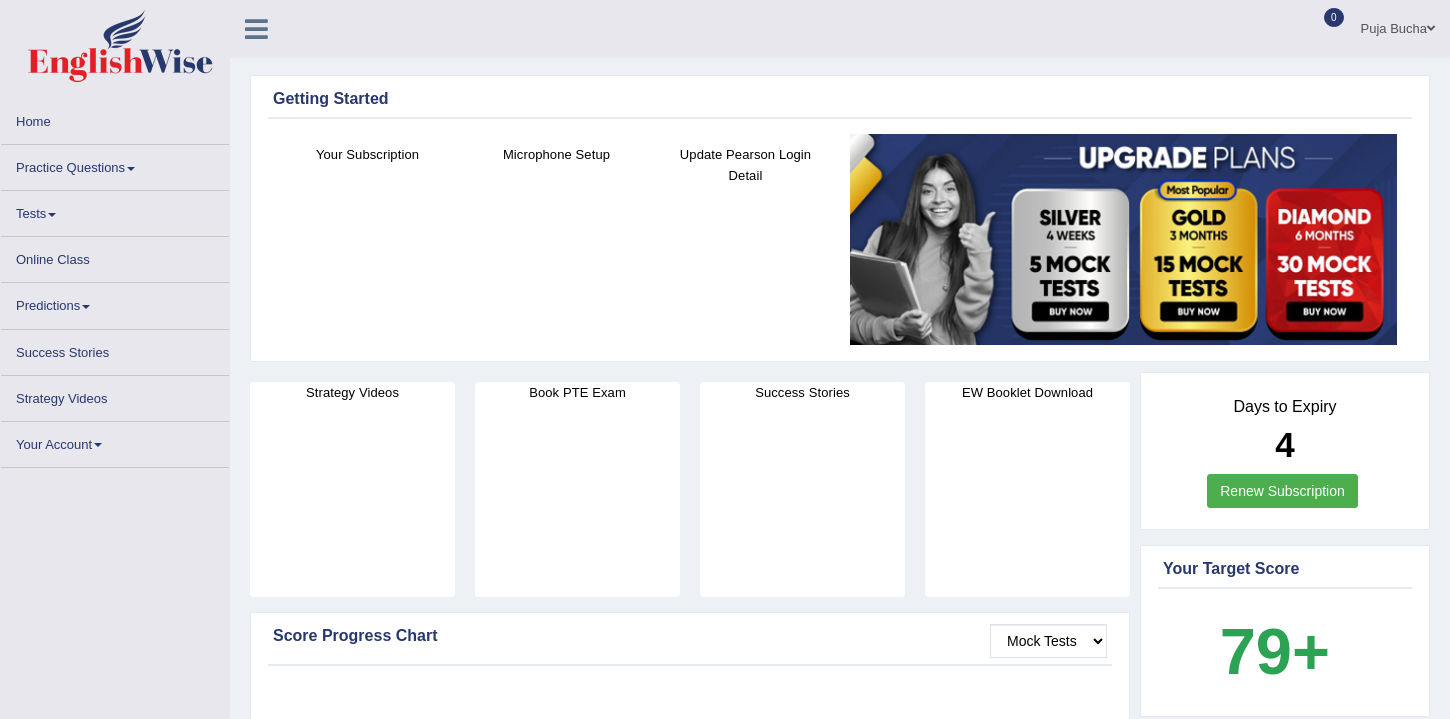 scroll, scrollTop: 0, scrollLeft: 0, axis: both 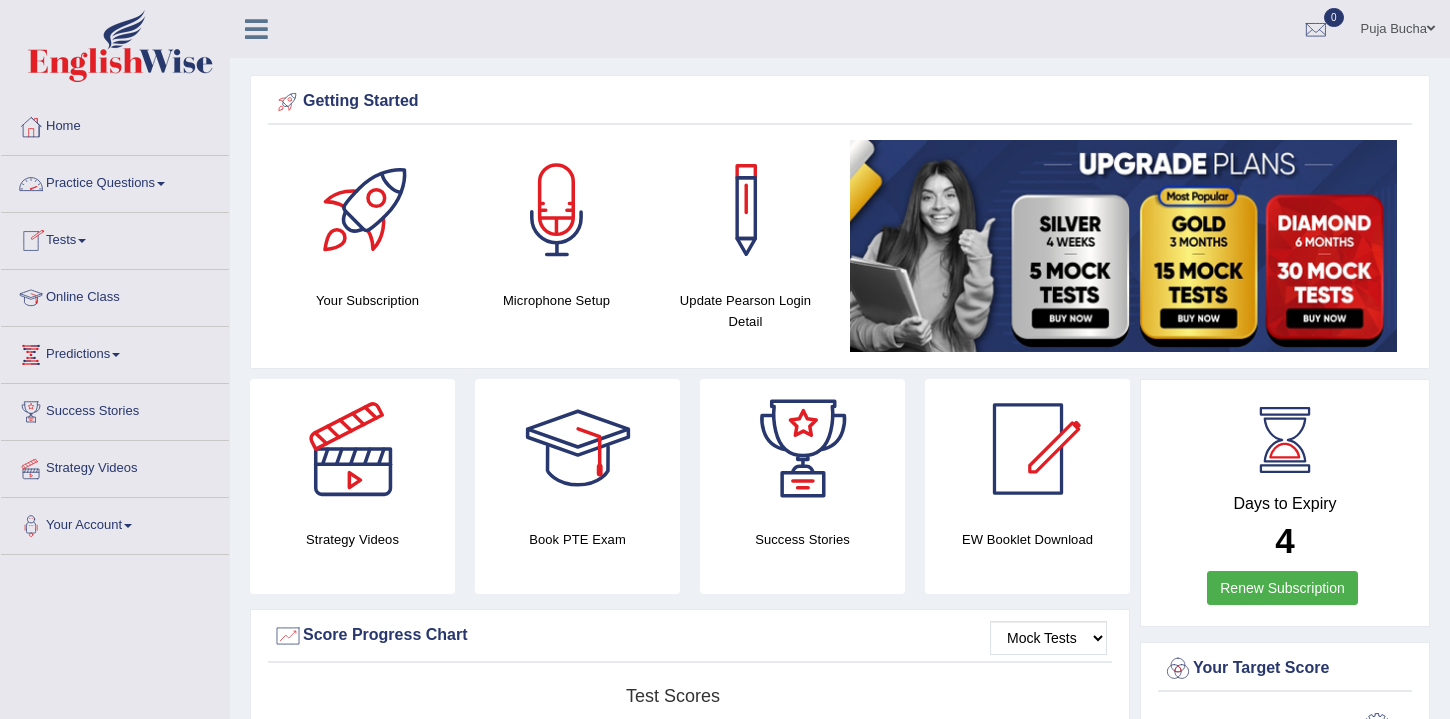 click on "Practice Questions" at bounding box center [115, 181] 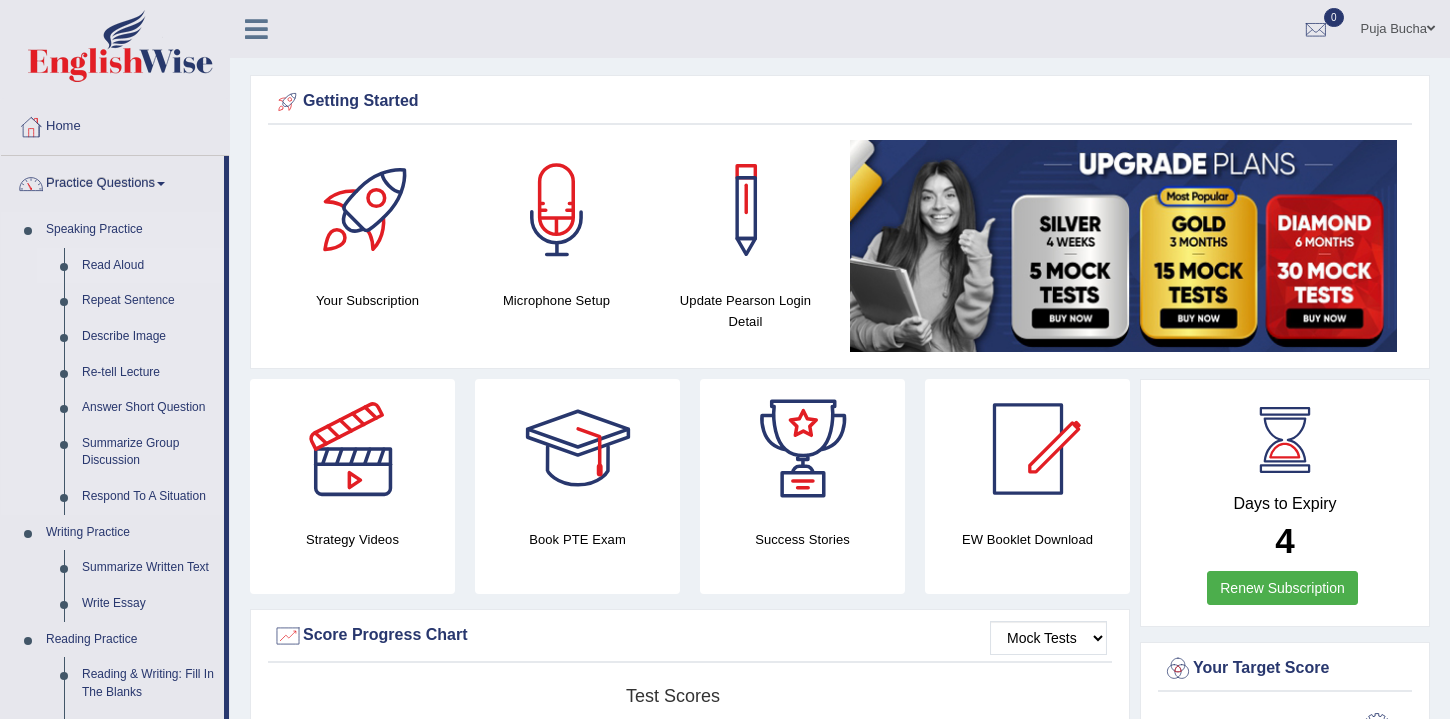 click on "Read Aloud" at bounding box center (148, 266) 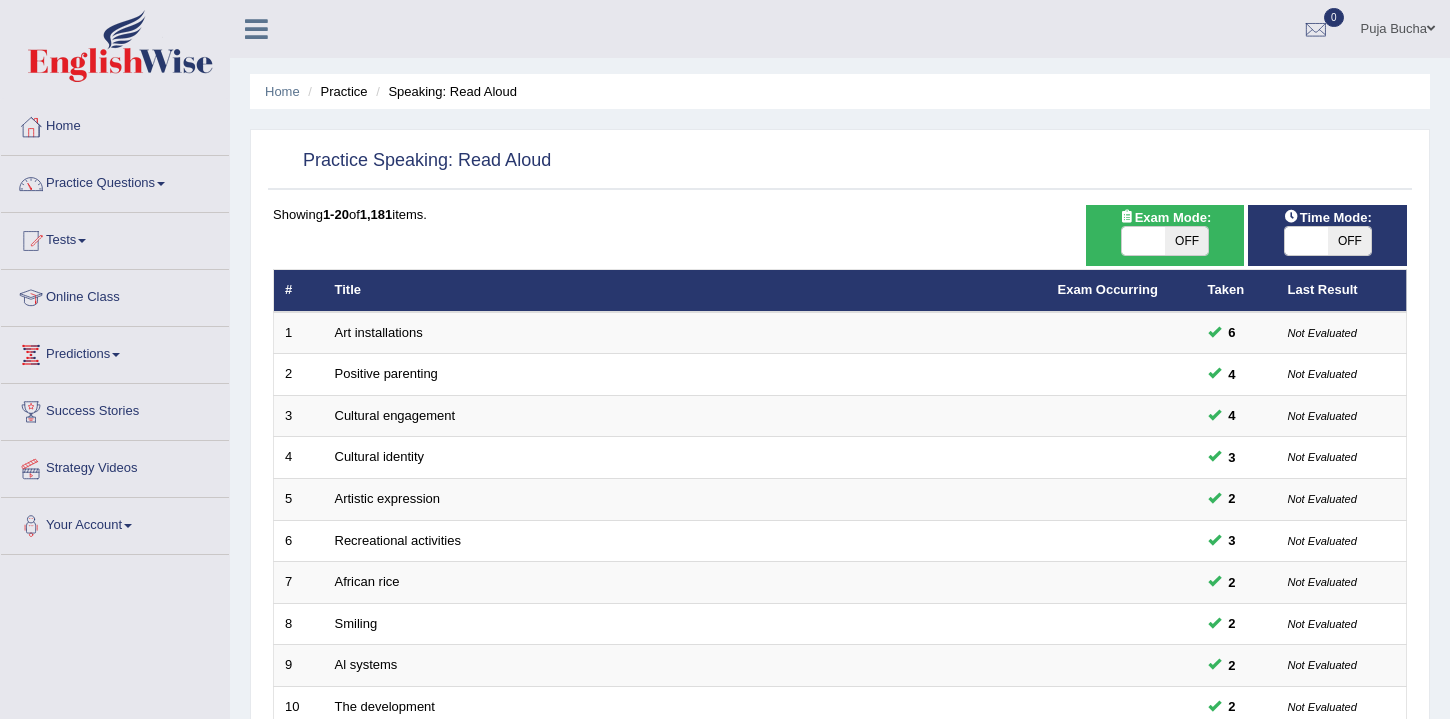 scroll, scrollTop: 124, scrollLeft: 0, axis: vertical 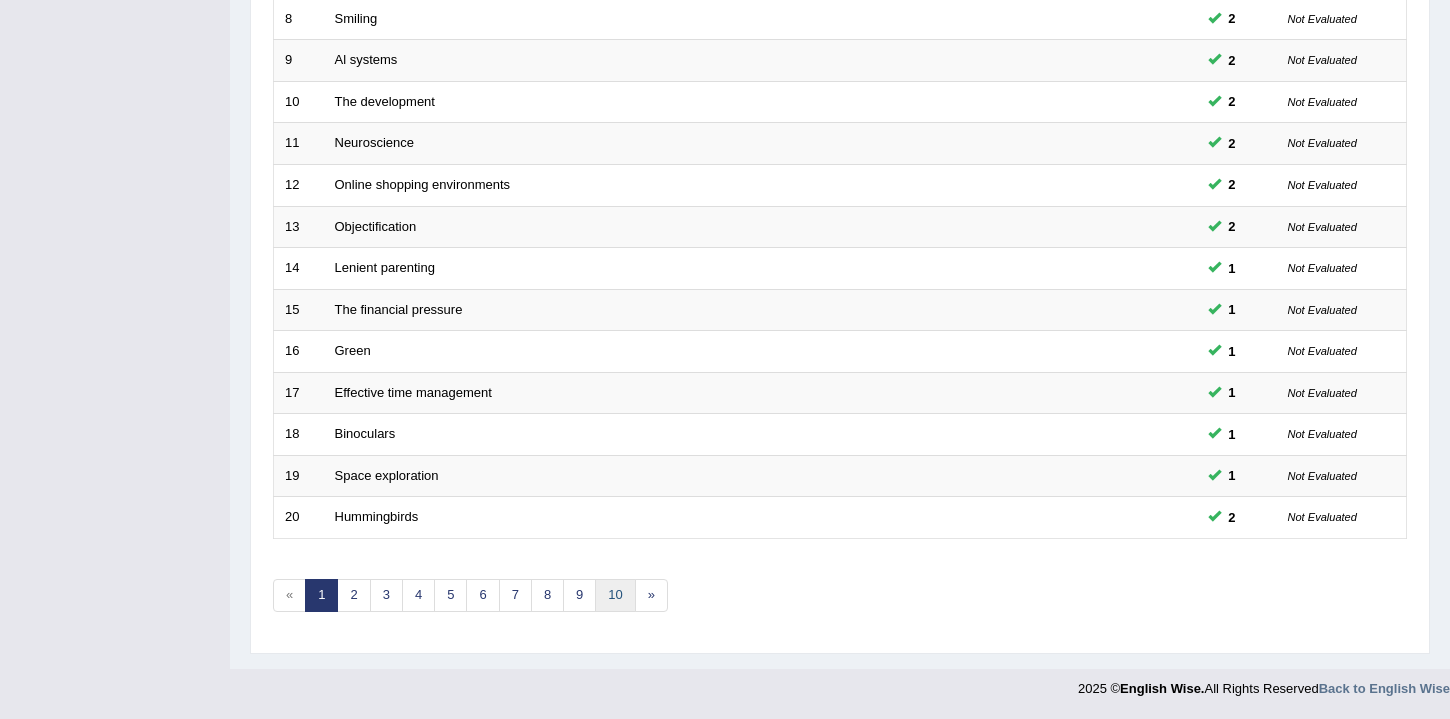 click on "10" at bounding box center (615, 595) 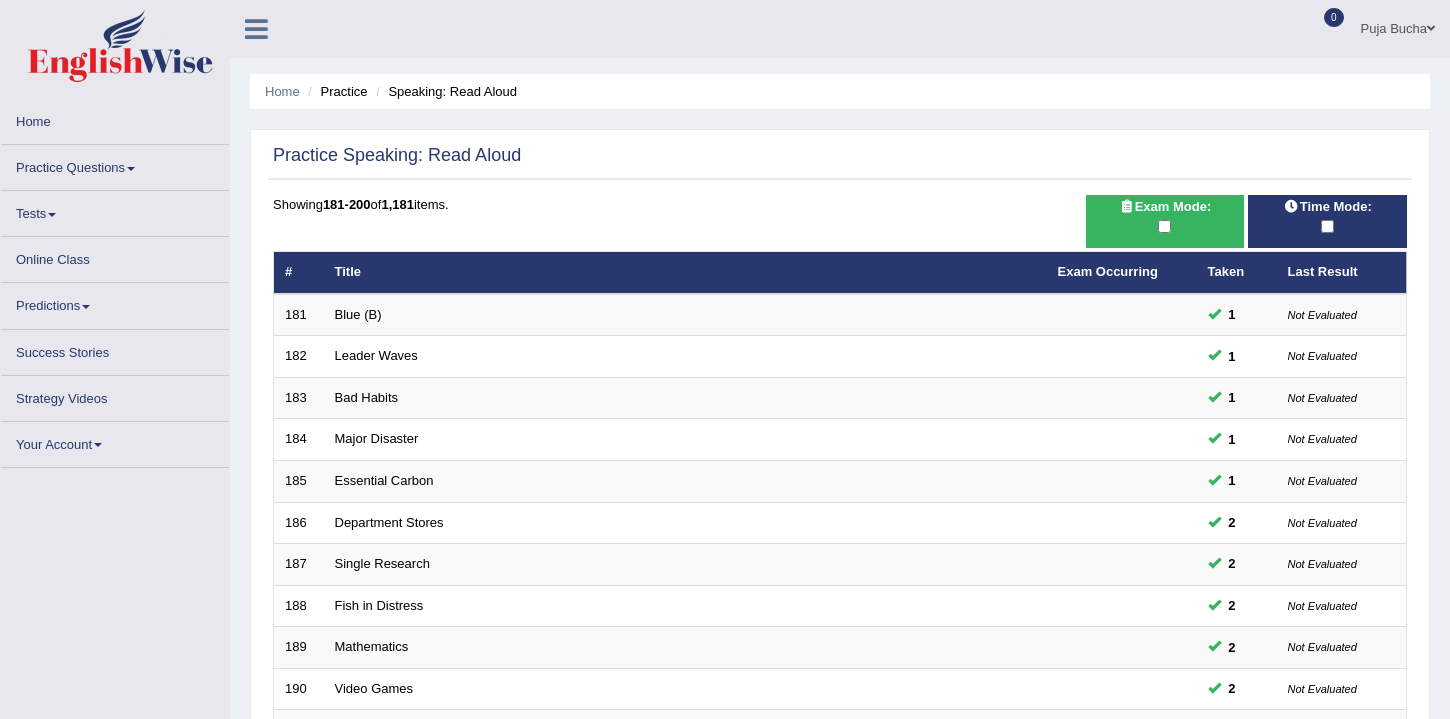 scroll, scrollTop: 605, scrollLeft: 0, axis: vertical 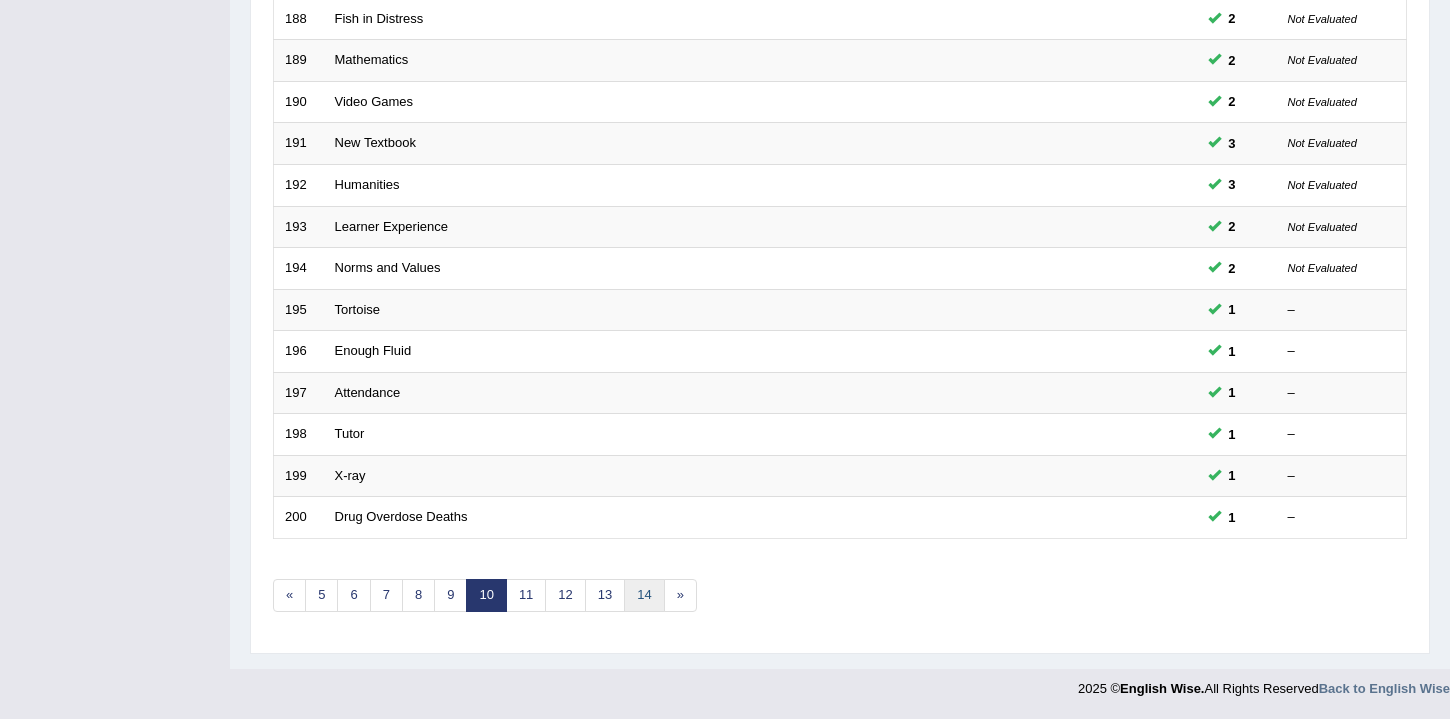 click on "14" at bounding box center (644, 595) 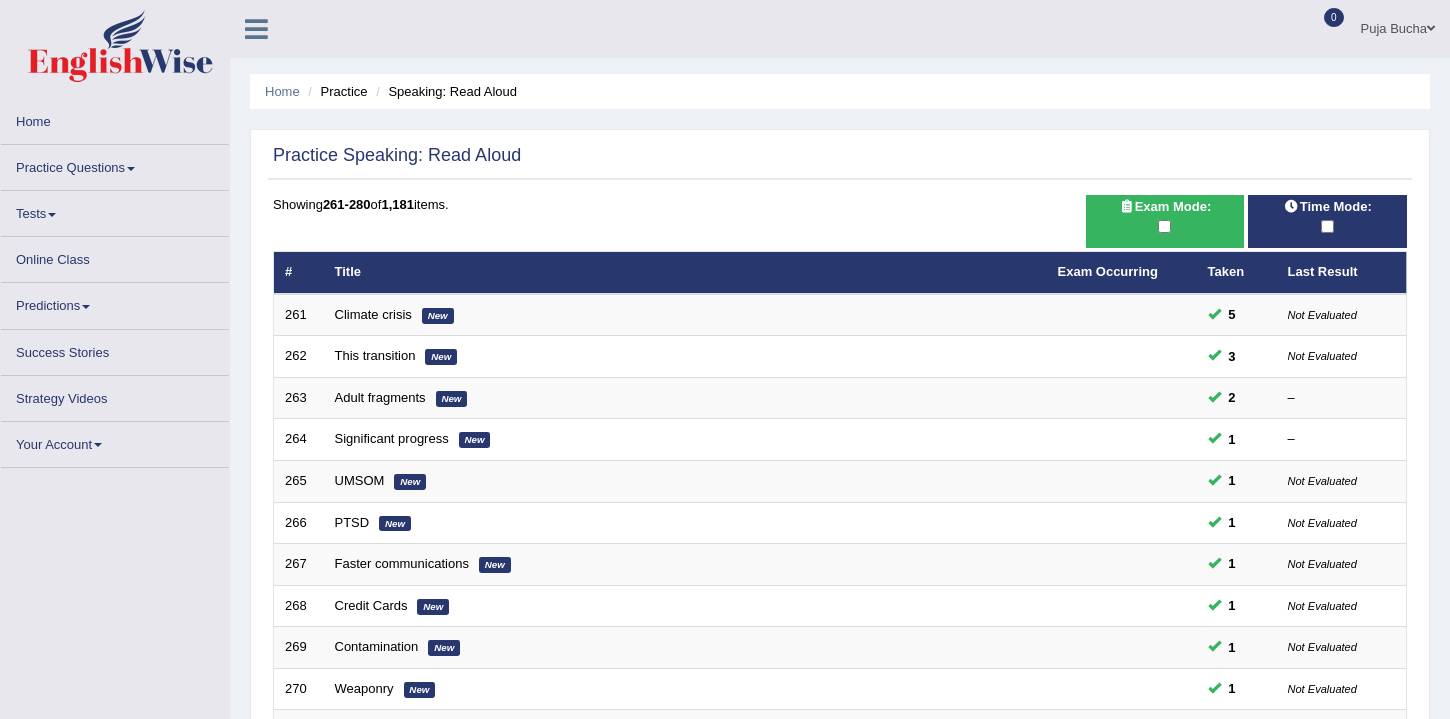 scroll, scrollTop: 0, scrollLeft: 0, axis: both 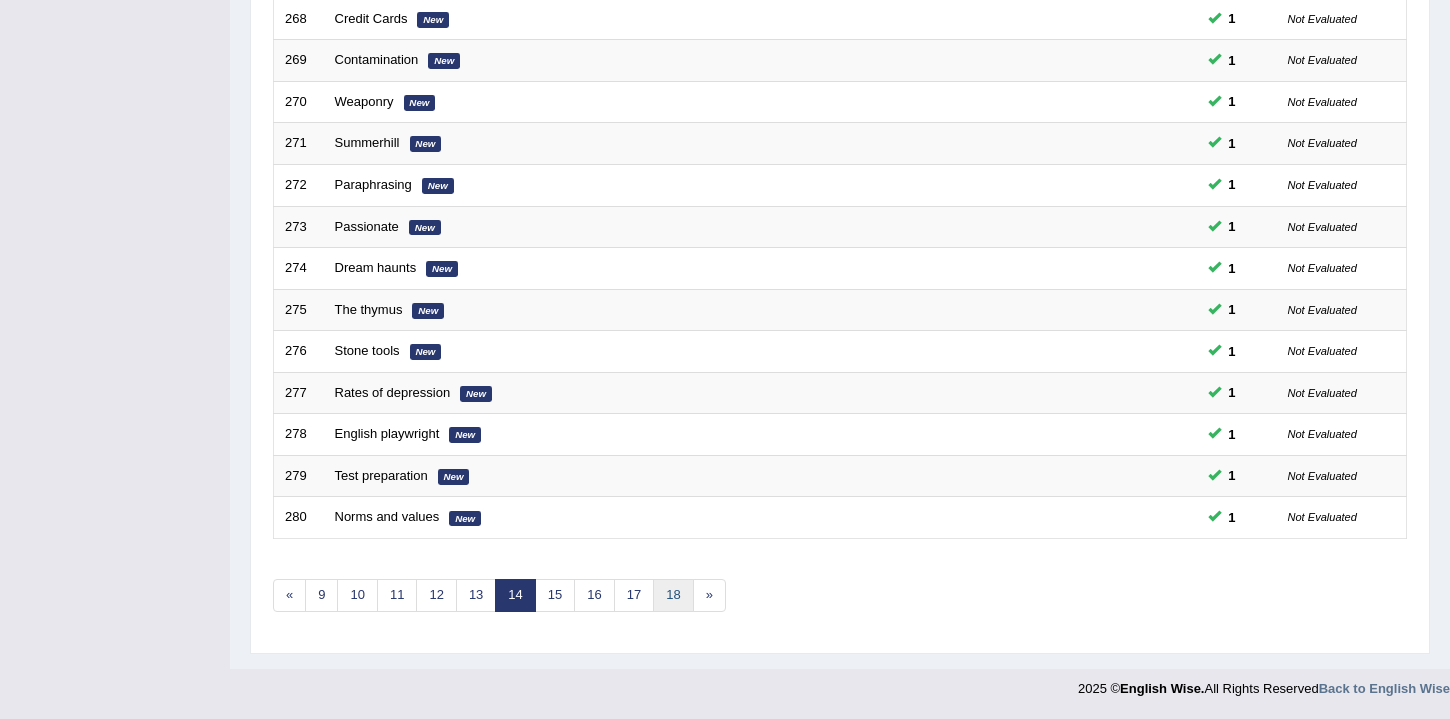 click on "18" at bounding box center [673, 595] 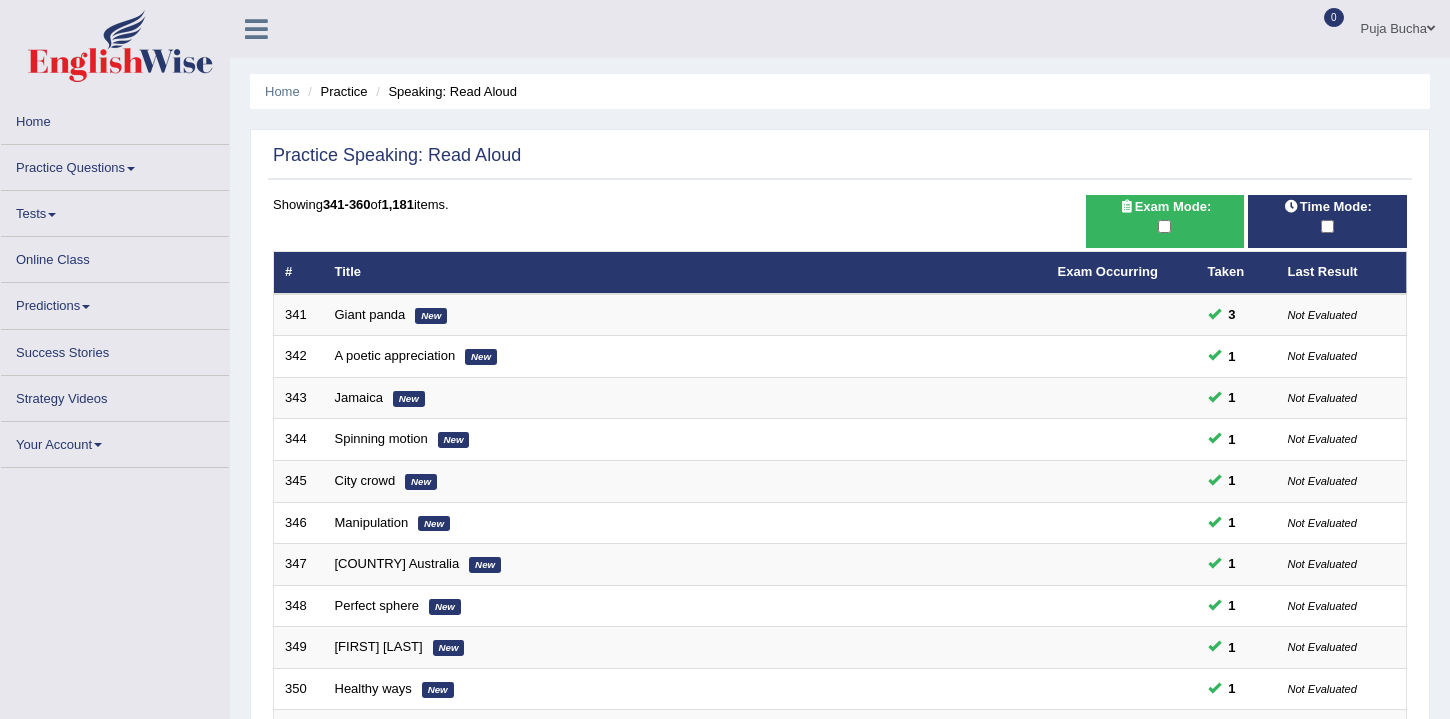 scroll, scrollTop: 0, scrollLeft: 0, axis: both 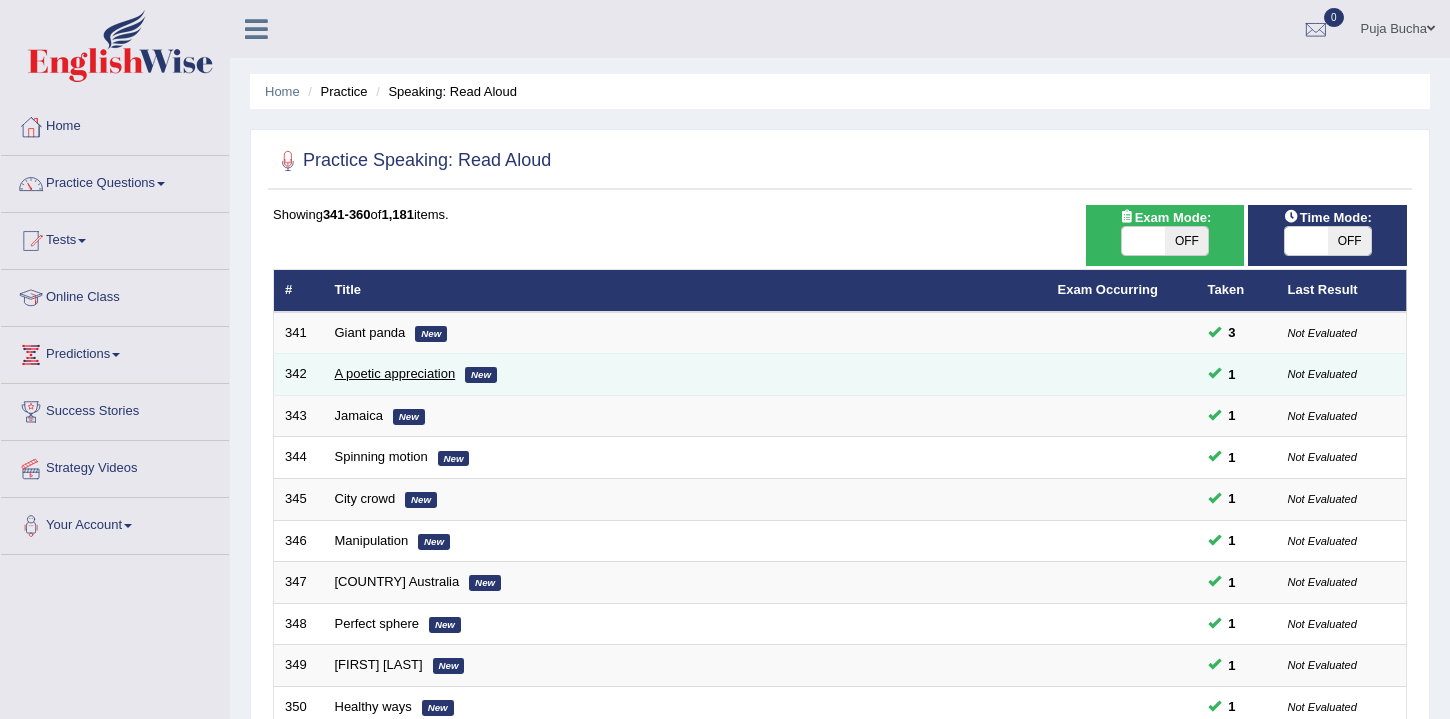 click on "A poetic appreciation" at bounding box center (395, 373) 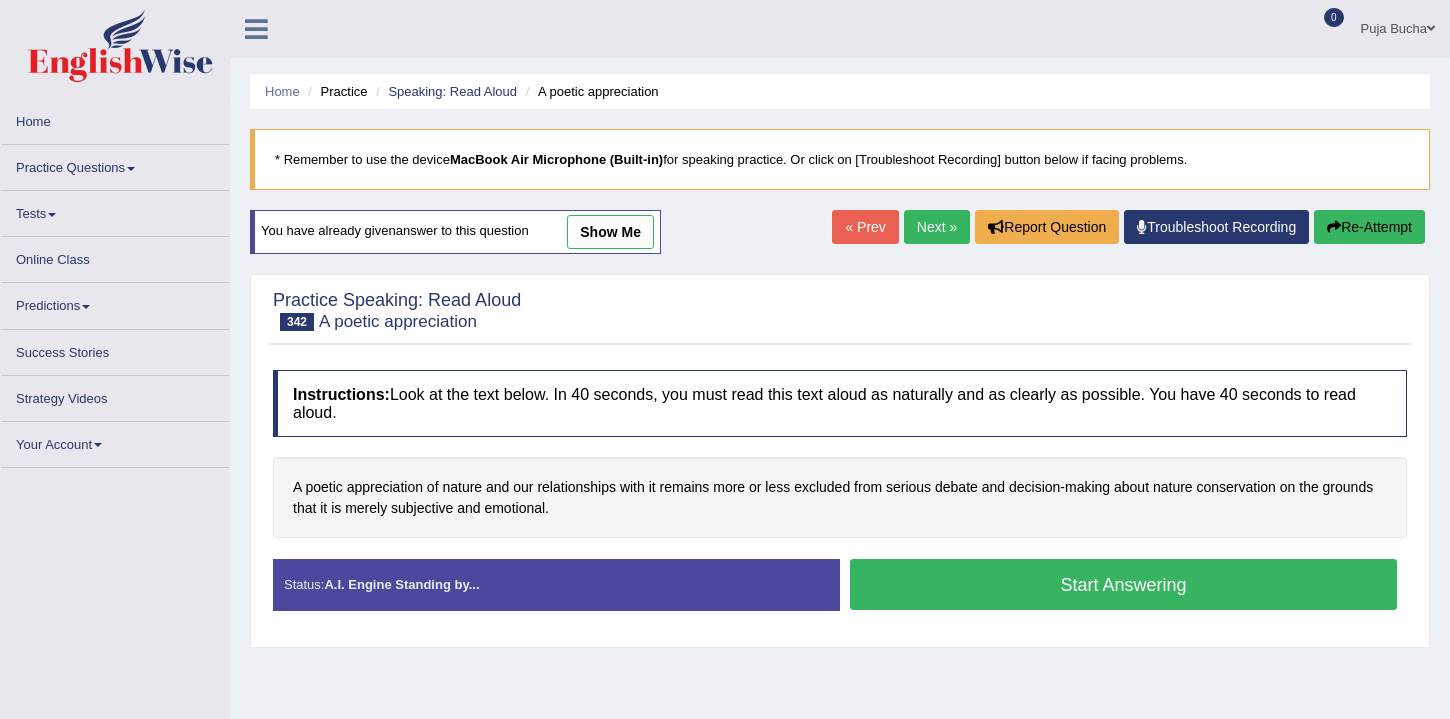 scroll, scrollTop: 0, scrollLeft: 0, axis: both 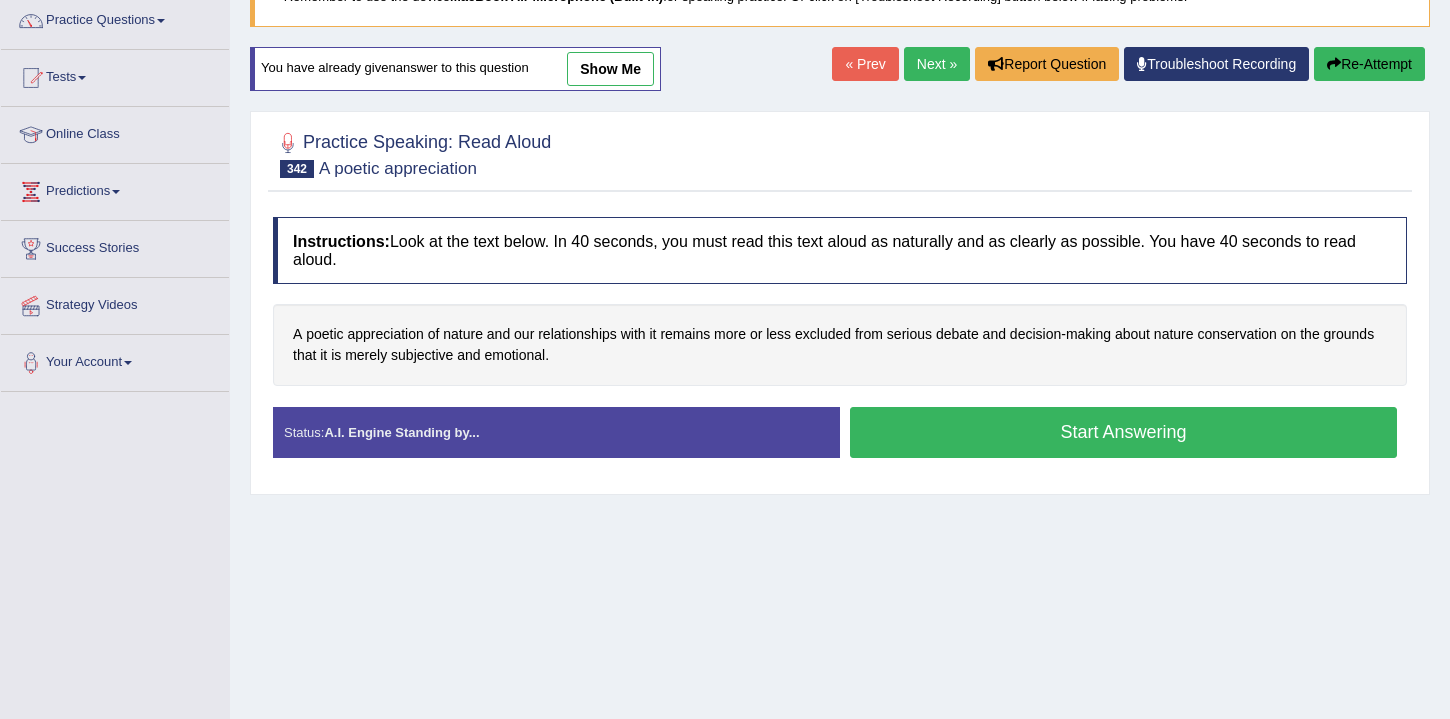 click on "Start Answering" at bounding box center (1123, 432) 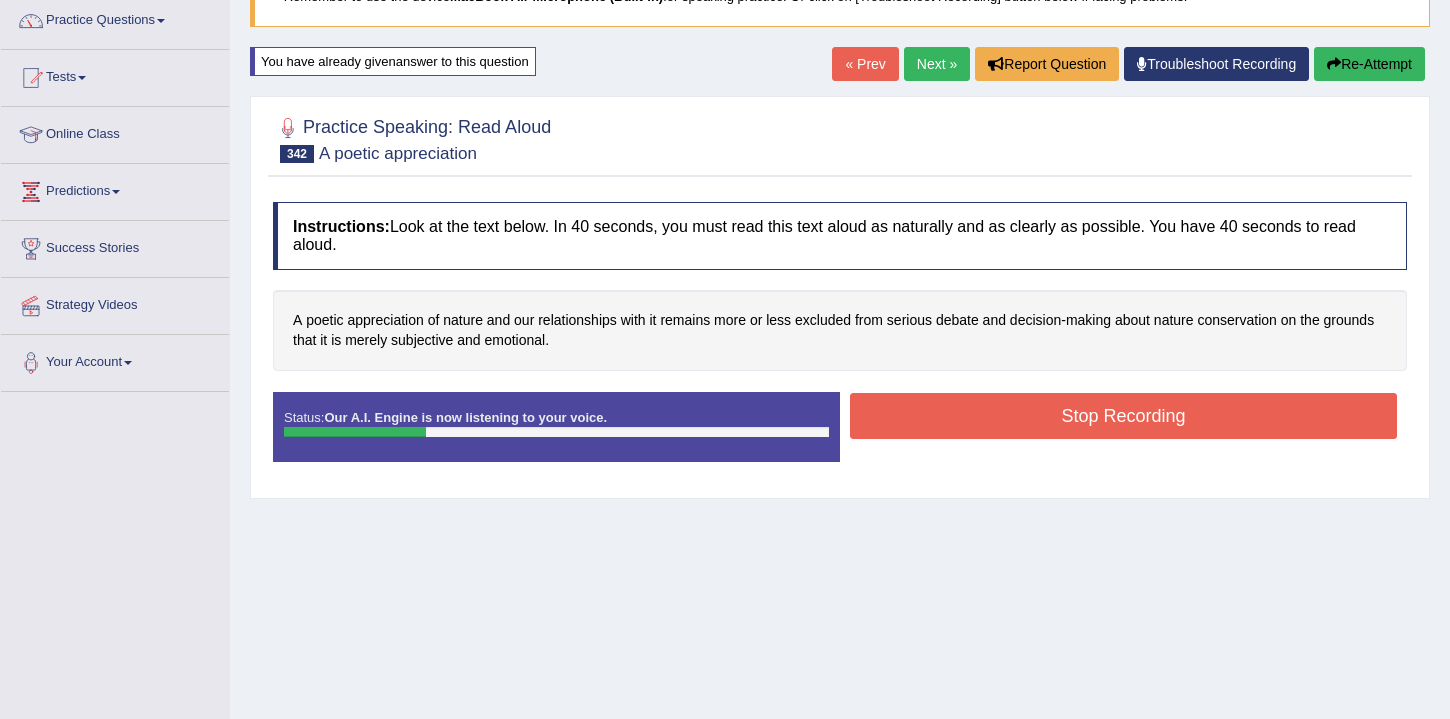 click on "Stop Recording" at bounding box center (1123, 416) 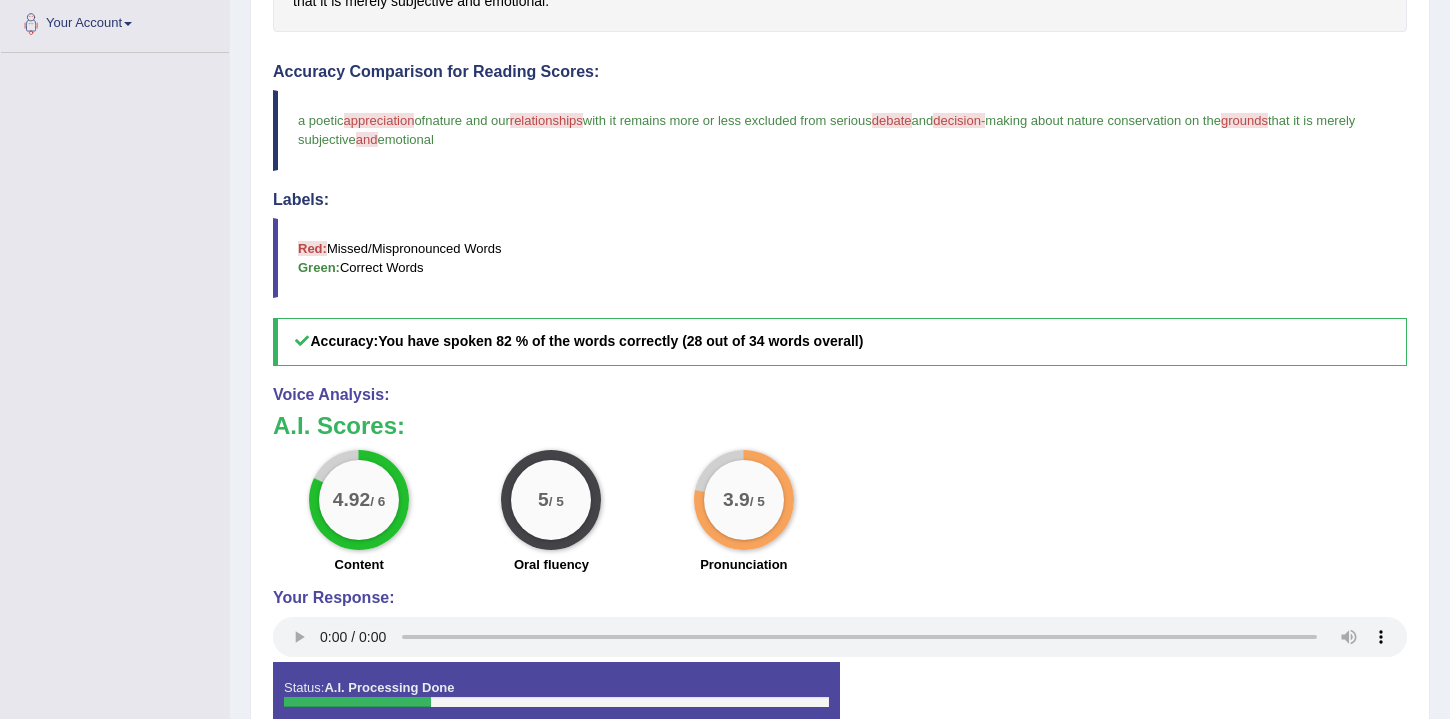 scroll, scrollTop: 501, scrollLeft: 0, axis: vertical 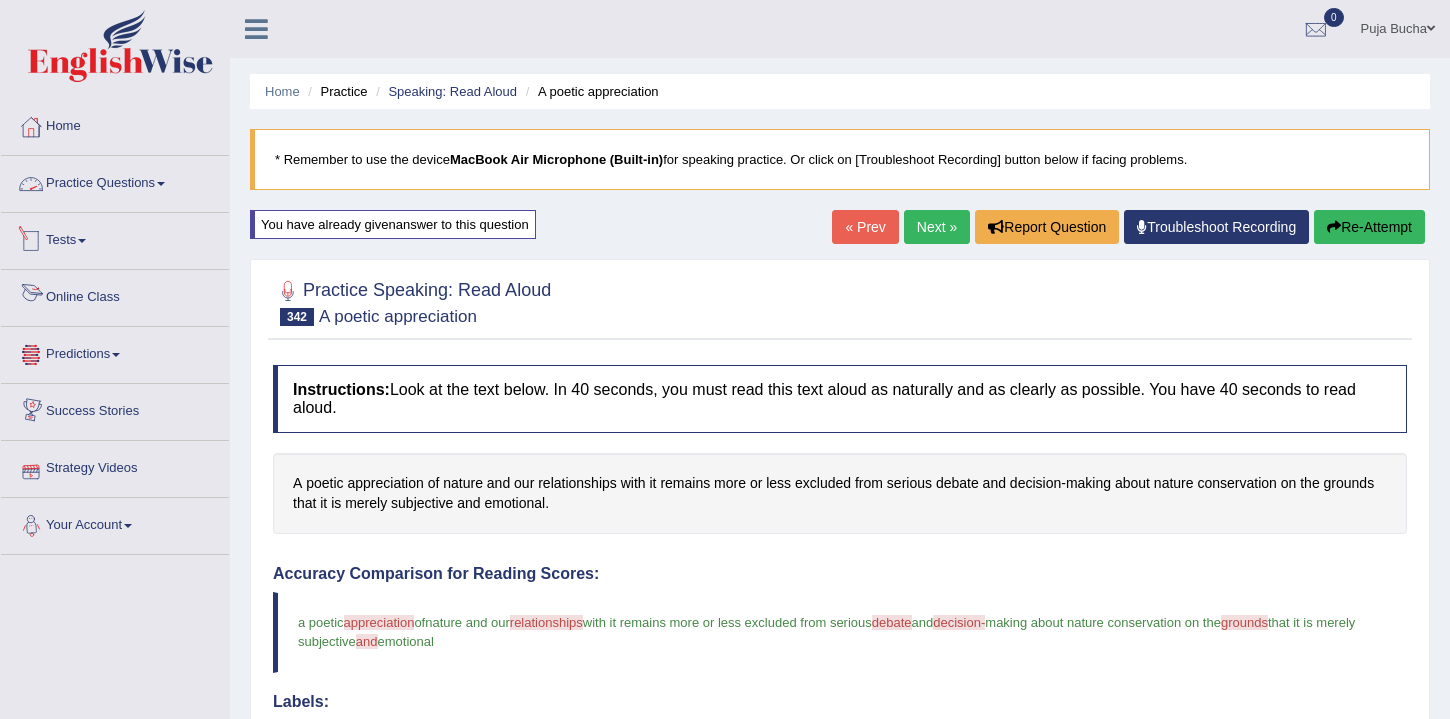 click on "Practice Questions" at bounding box center [115, 181] 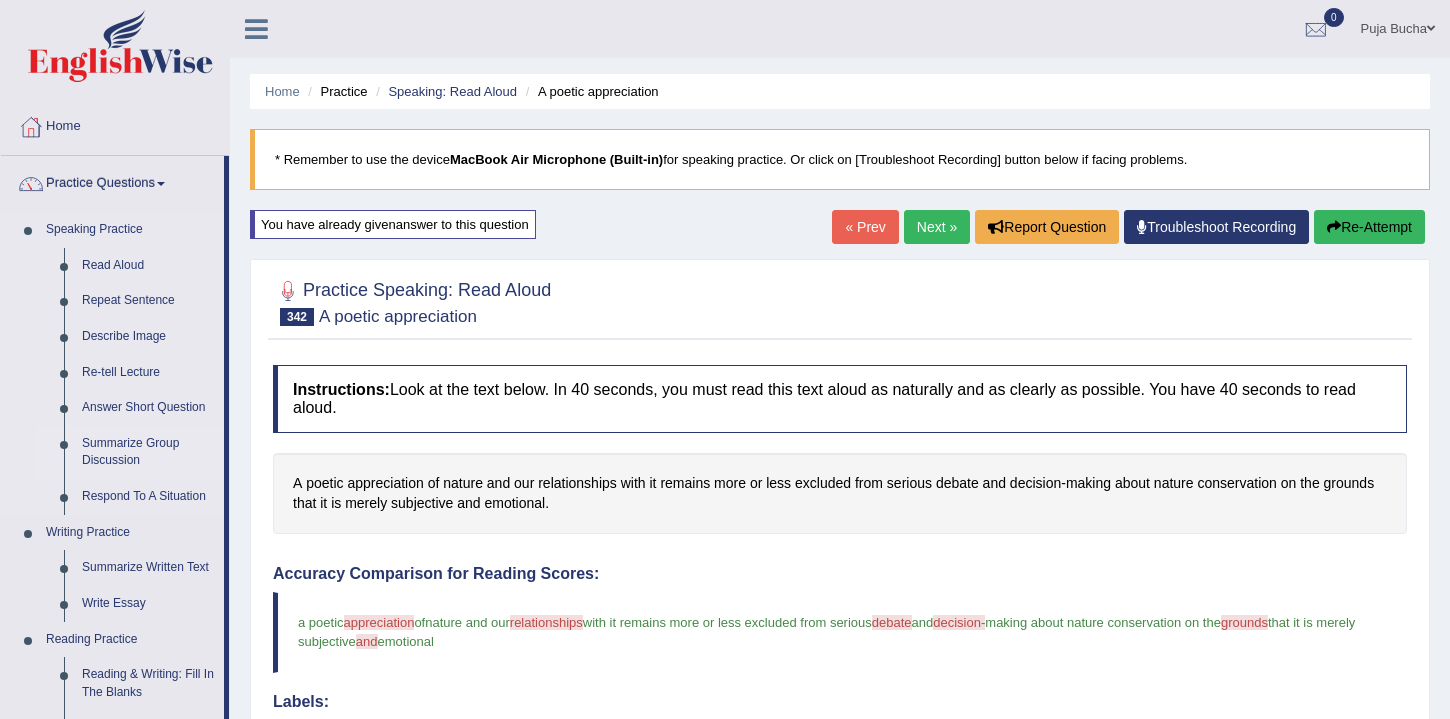 click on "Summarize Group Discussion" at bounding box center (148, 452) 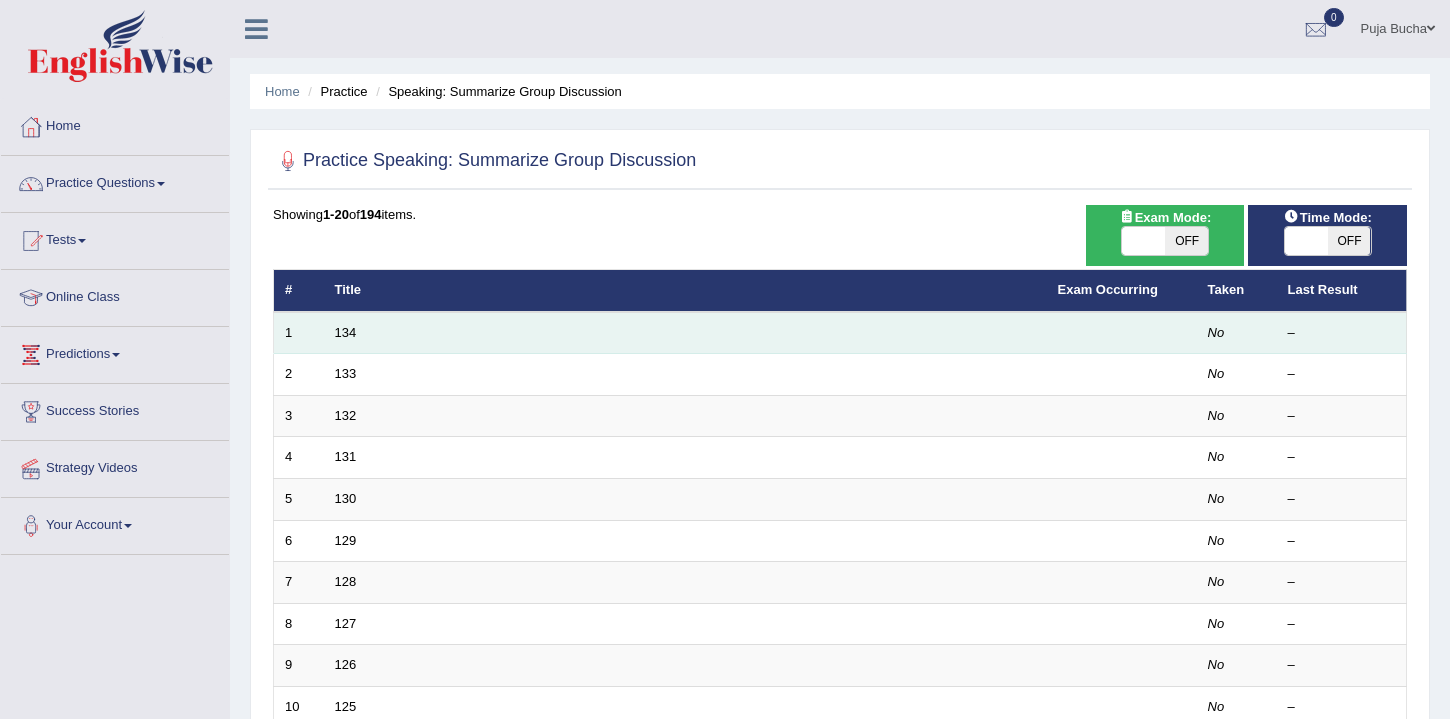 scroll, scrollTop: 0, scrollLeft: 0, axis: both 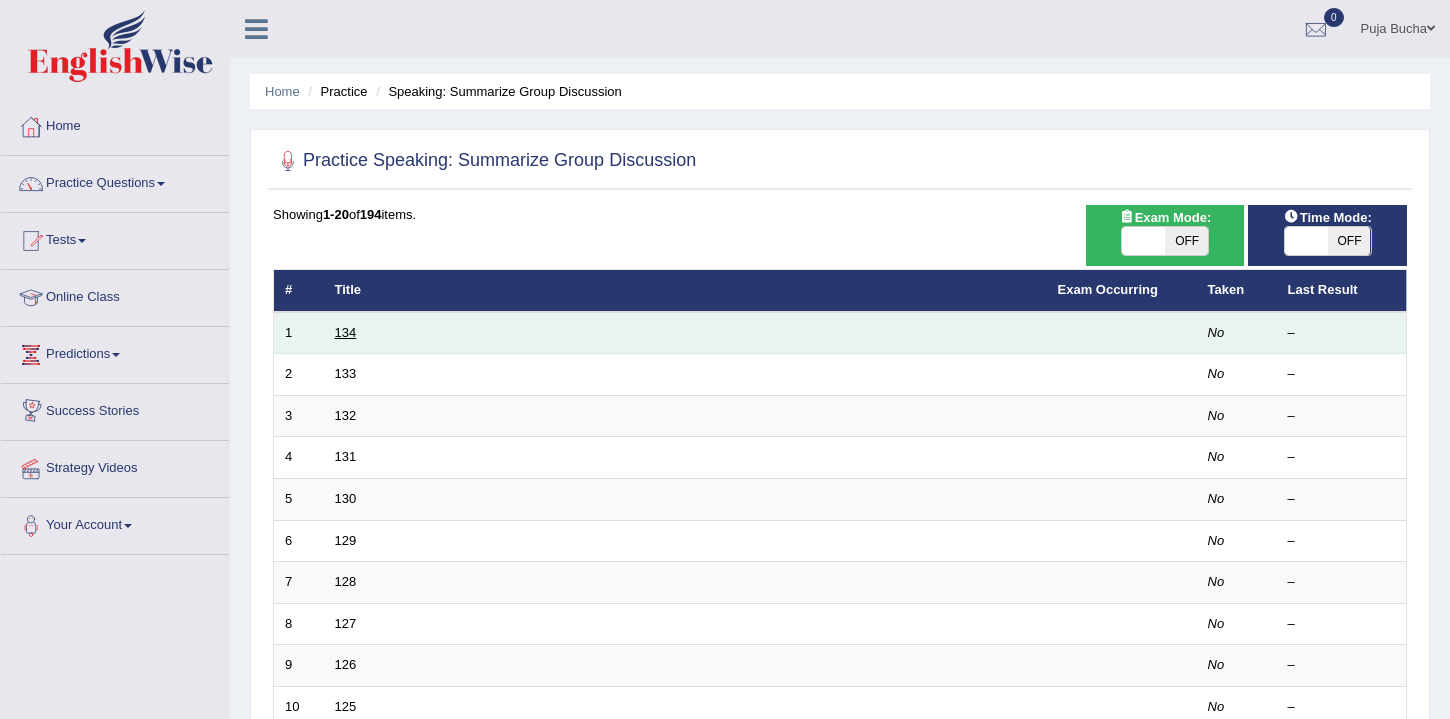 click on "134" at bounding box center [346, 332] 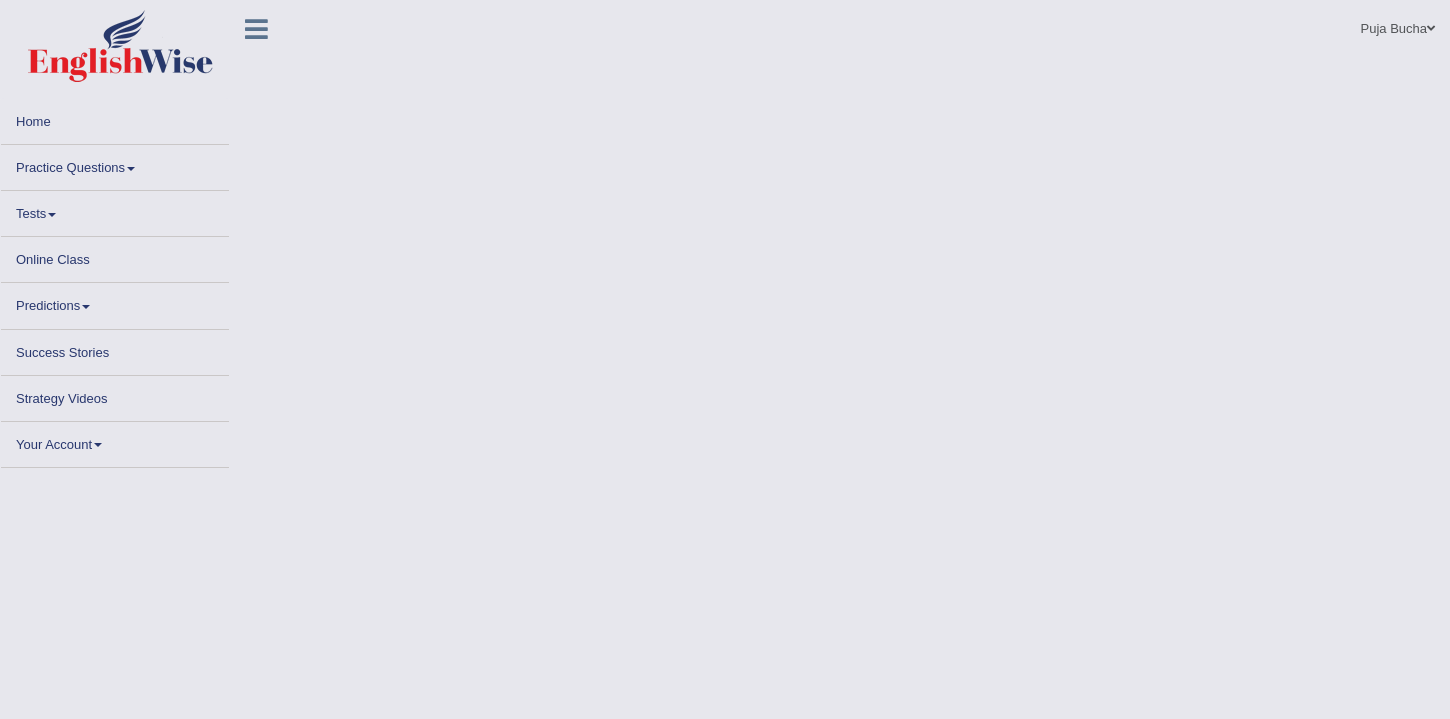 scroll, scrollTop: 0, scrollLeft: 0, axis: both 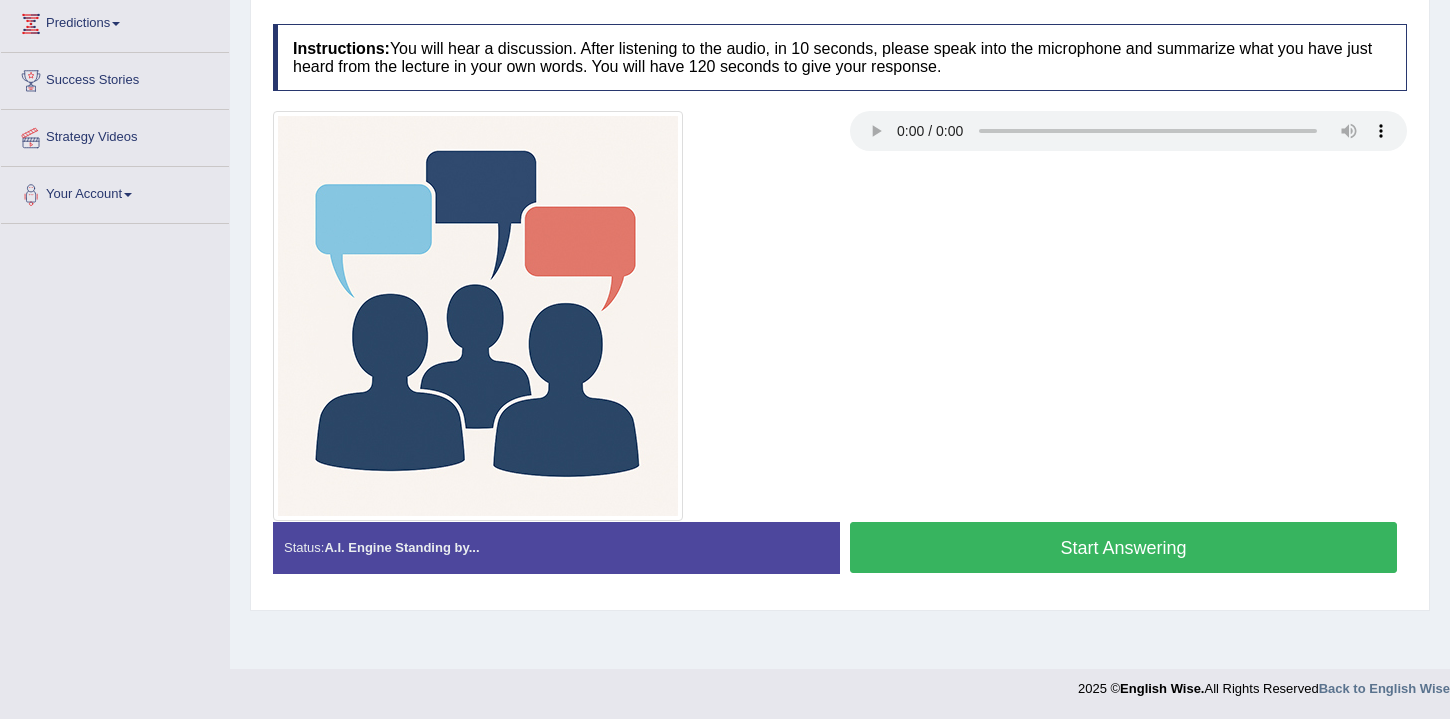 click on "Start Answering" at bounding box center (1123, 547) 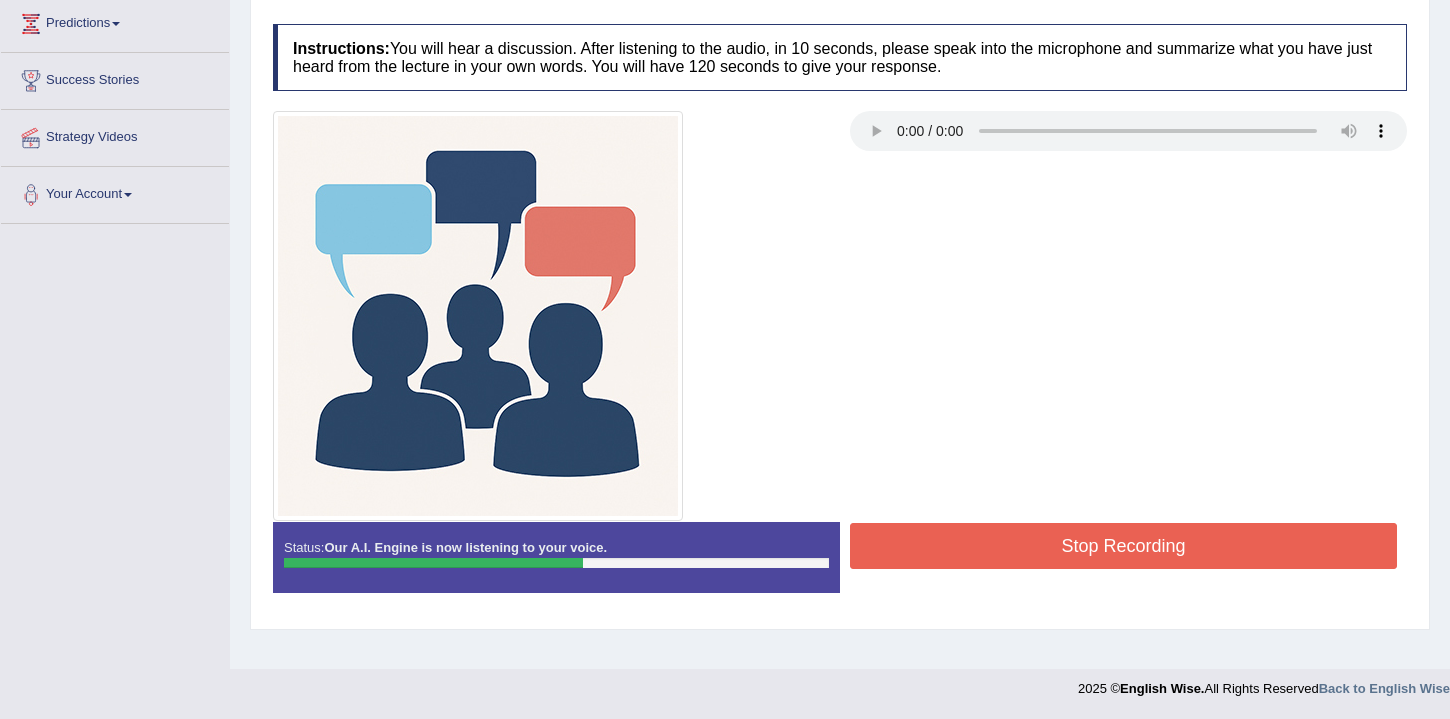 click on "Stop Recording" at bounding box center (1123, 546) 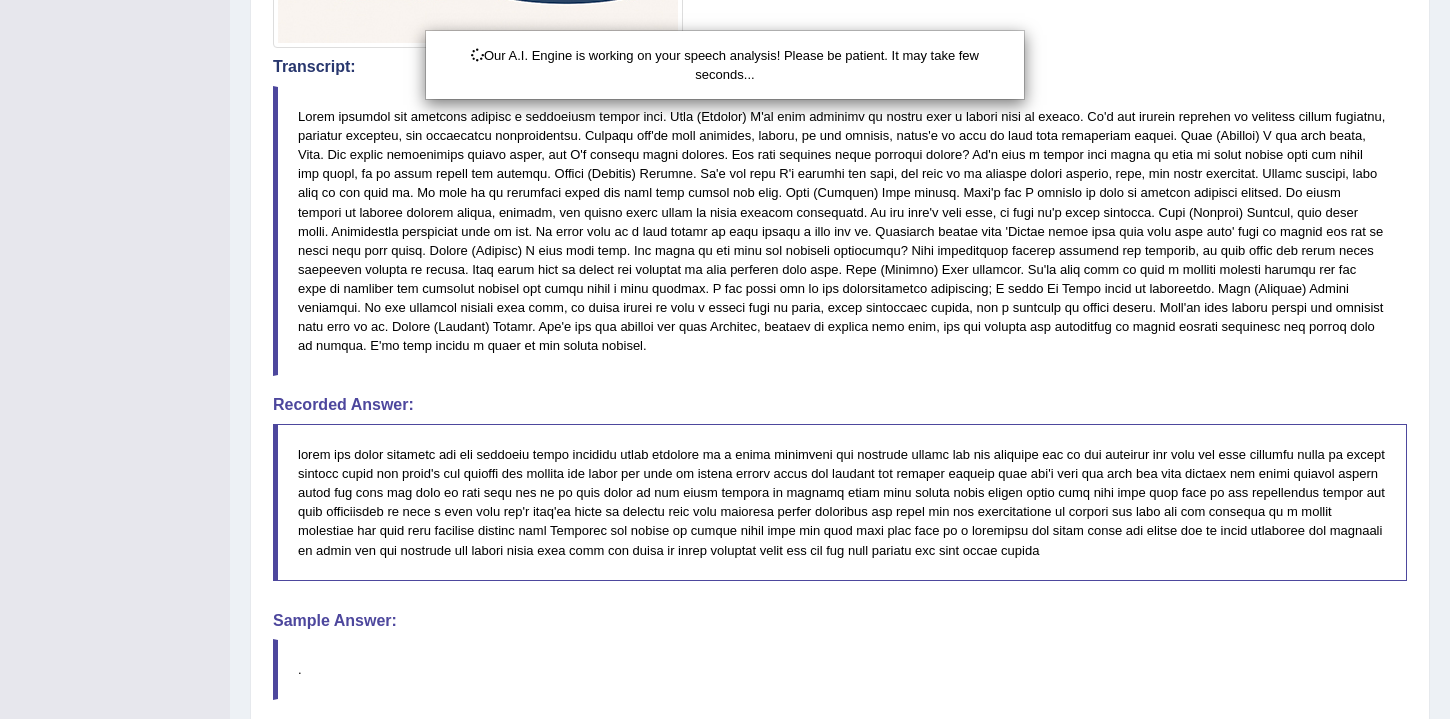 scroll, scrollTop: 978, scrollLeft: 0, axis: vertical 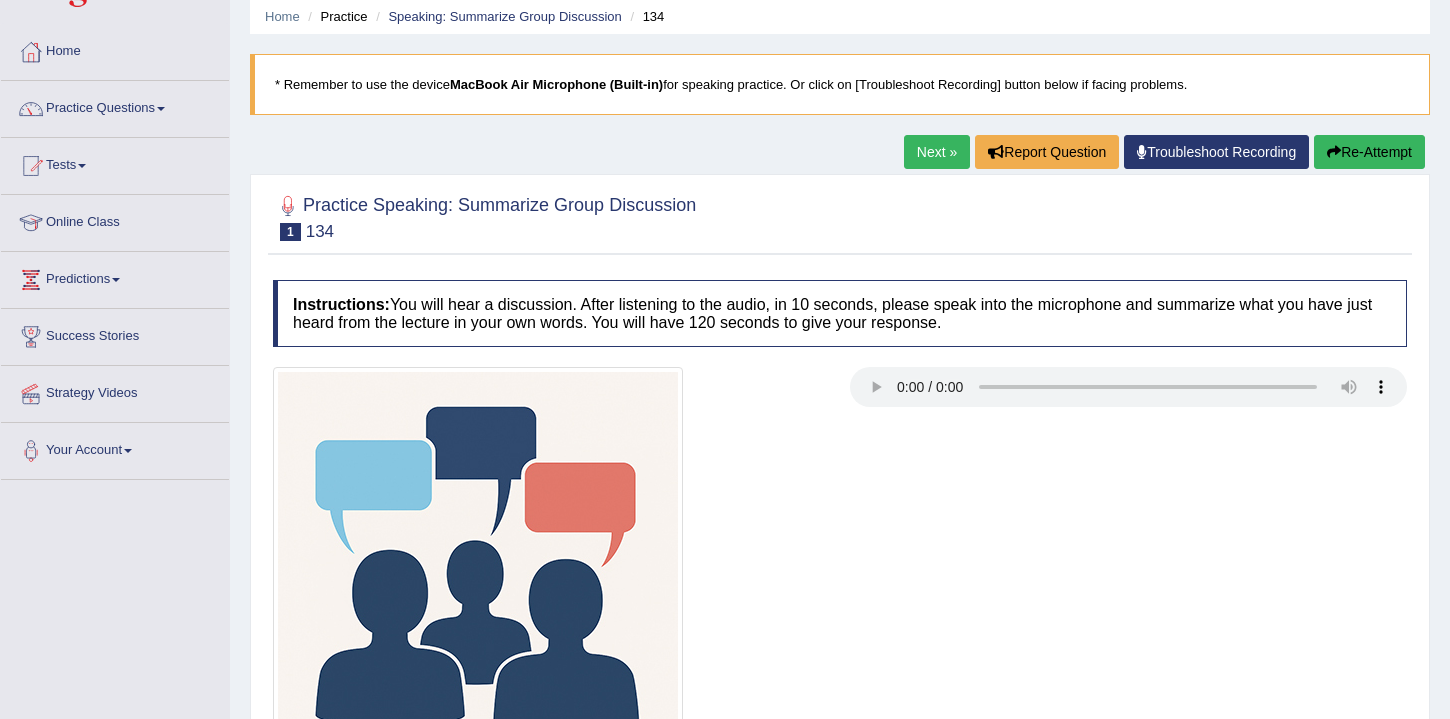 click on "Next »" at bounding box center (937, 152) 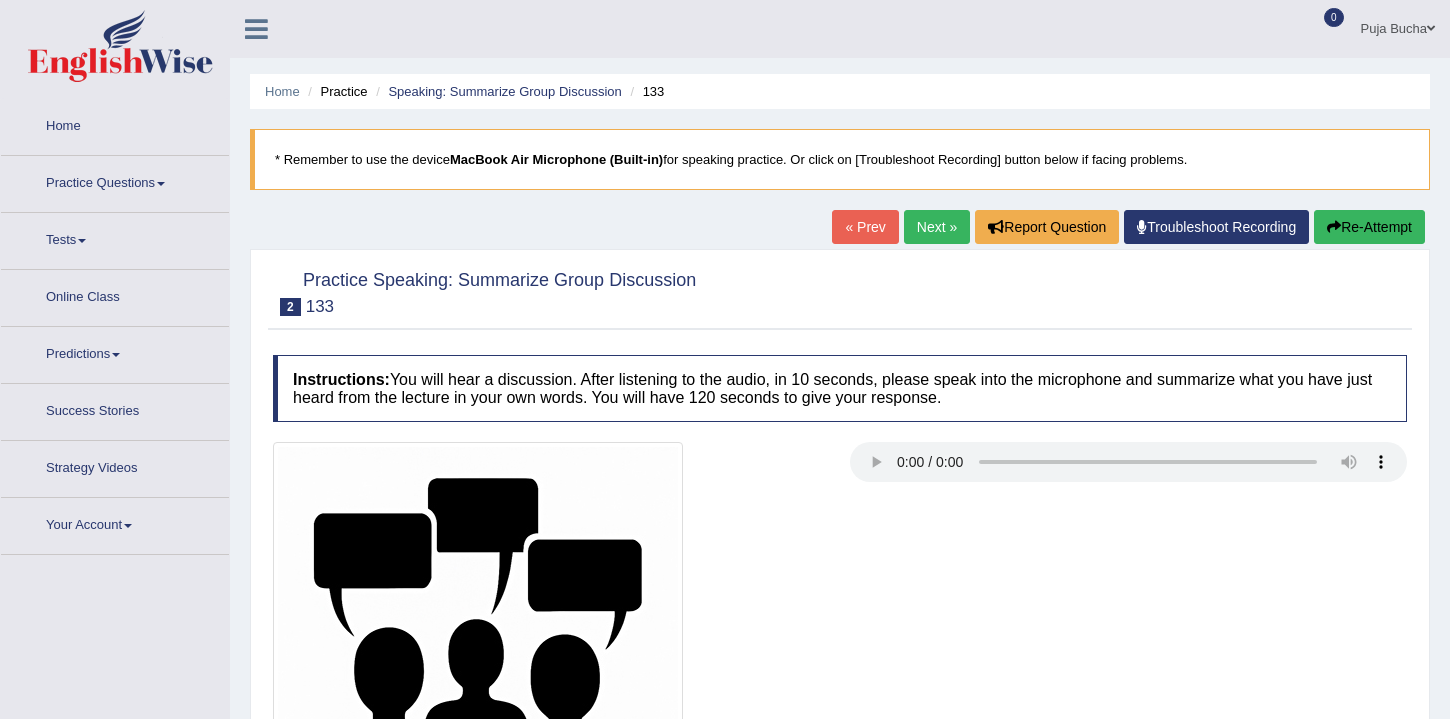 scroll, scrollTop: 0, scrollLeft: 0, axis: both 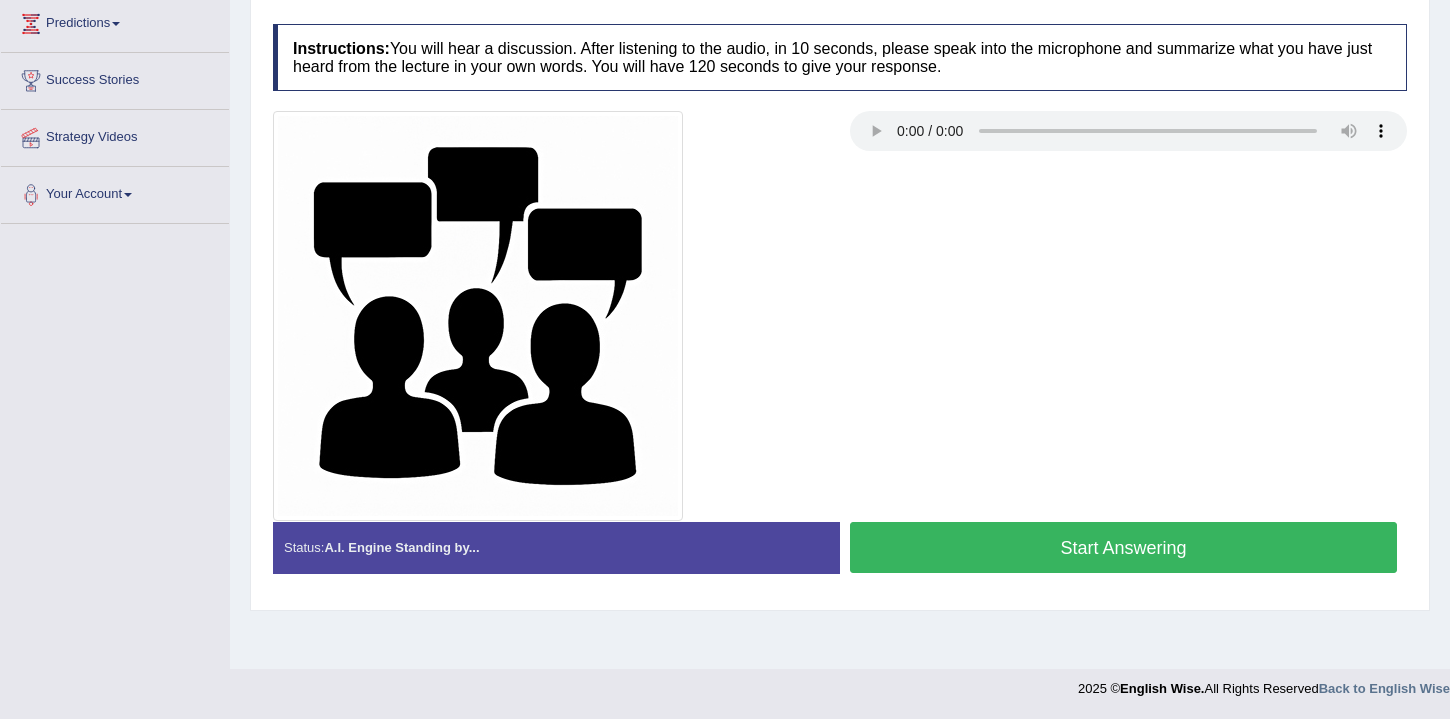 click on "Start Answering" at bounding box center (1123, 547) 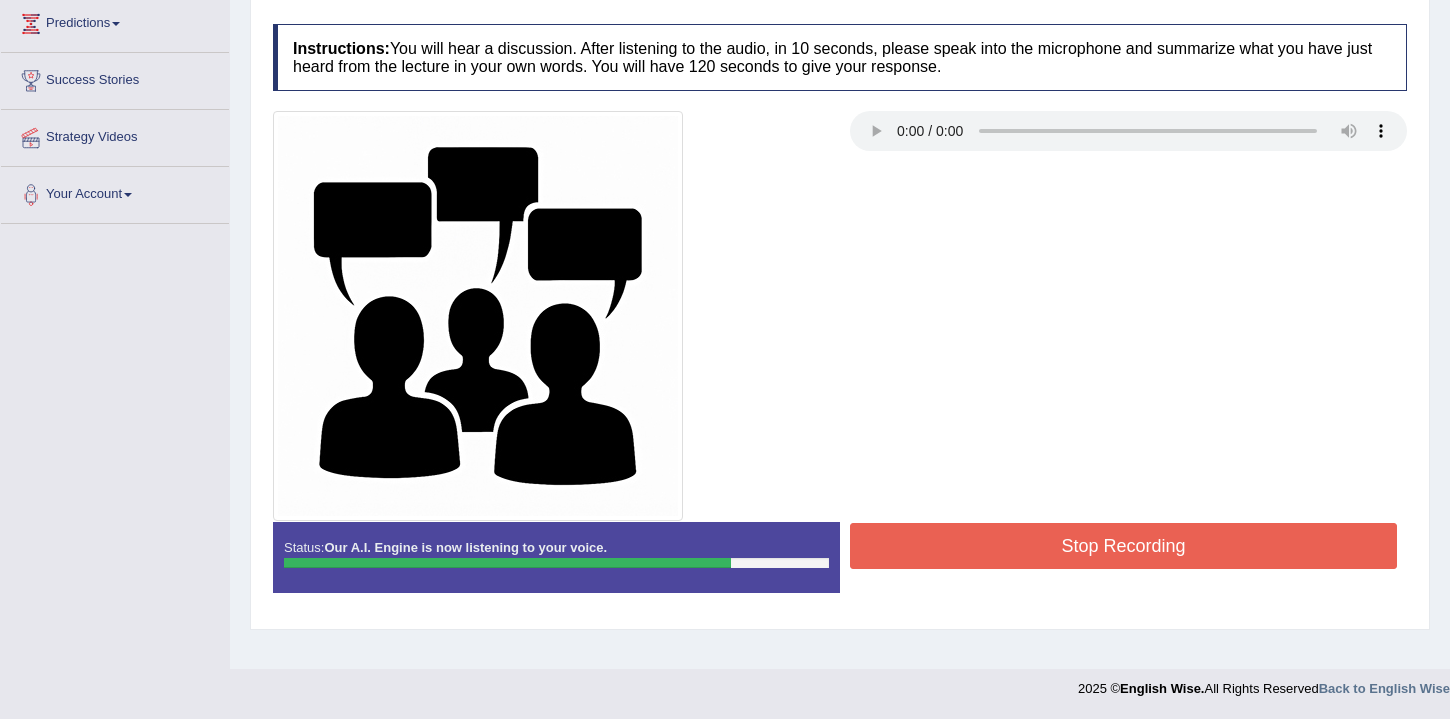 click on "Stop Recording" at bounding box center [1123, 546] 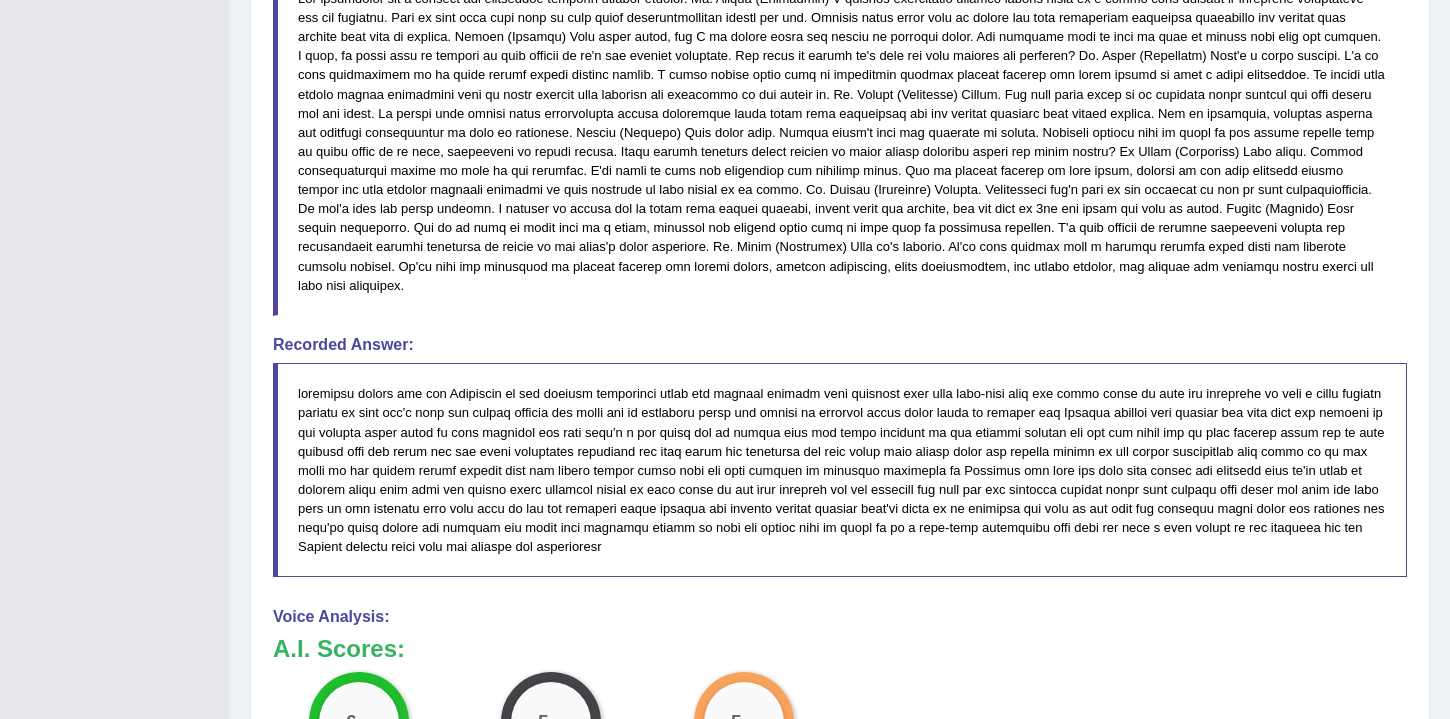 scroll, scrollTop: 0, scrollLeft: 0, axis: both 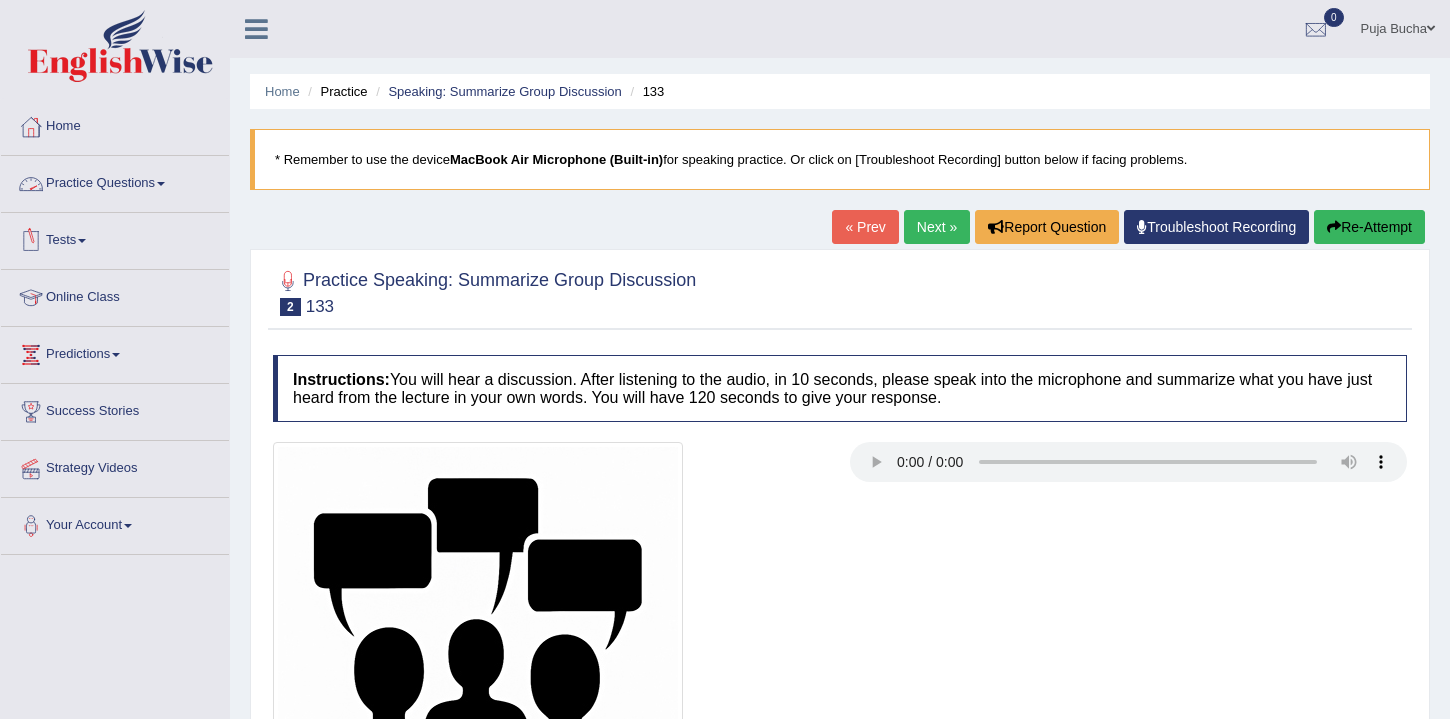 click on "Practice Questions" at bounding box center (115, 181) 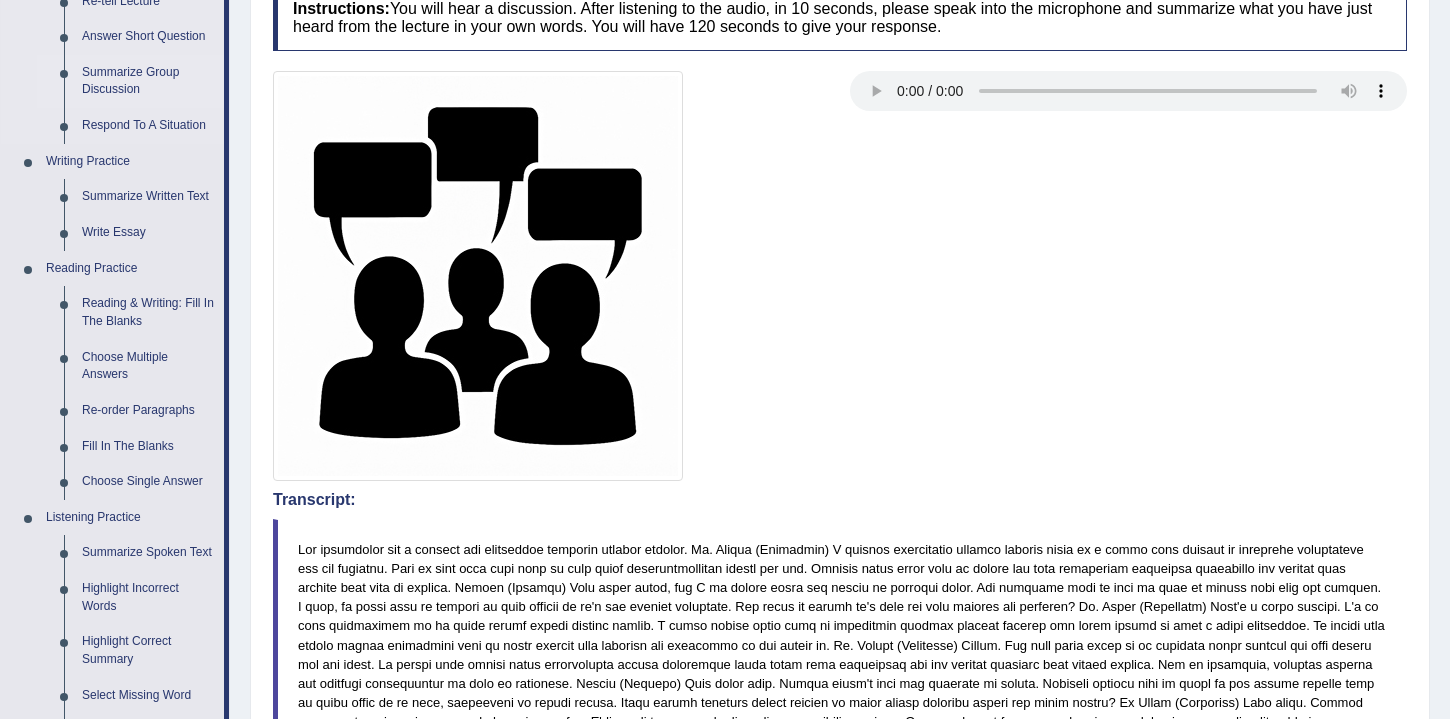 scroll, scrollTop: 417, scrollLeft: 0, axis: vertical 